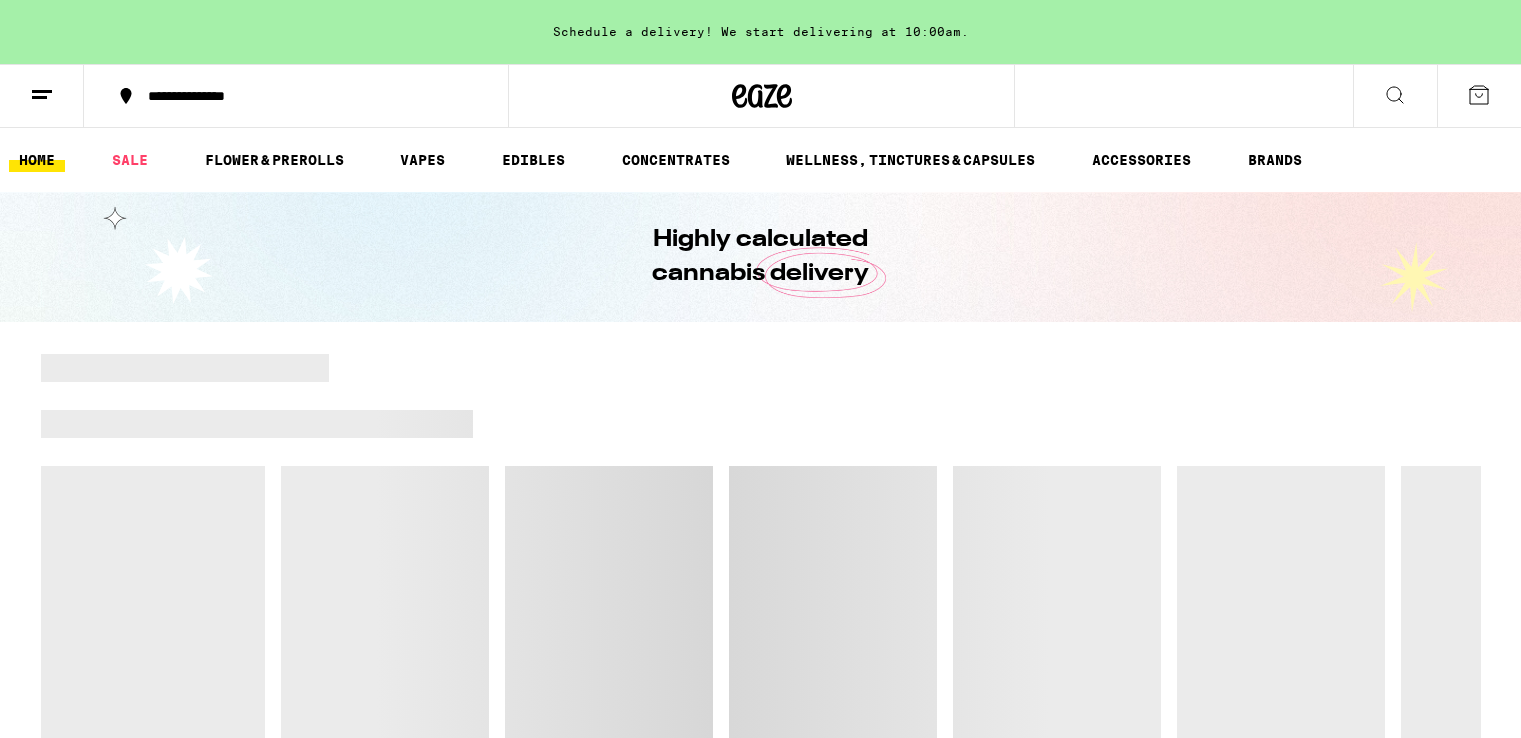 scroll, scrollTop: 0, scrollLeft: 0, axis: both 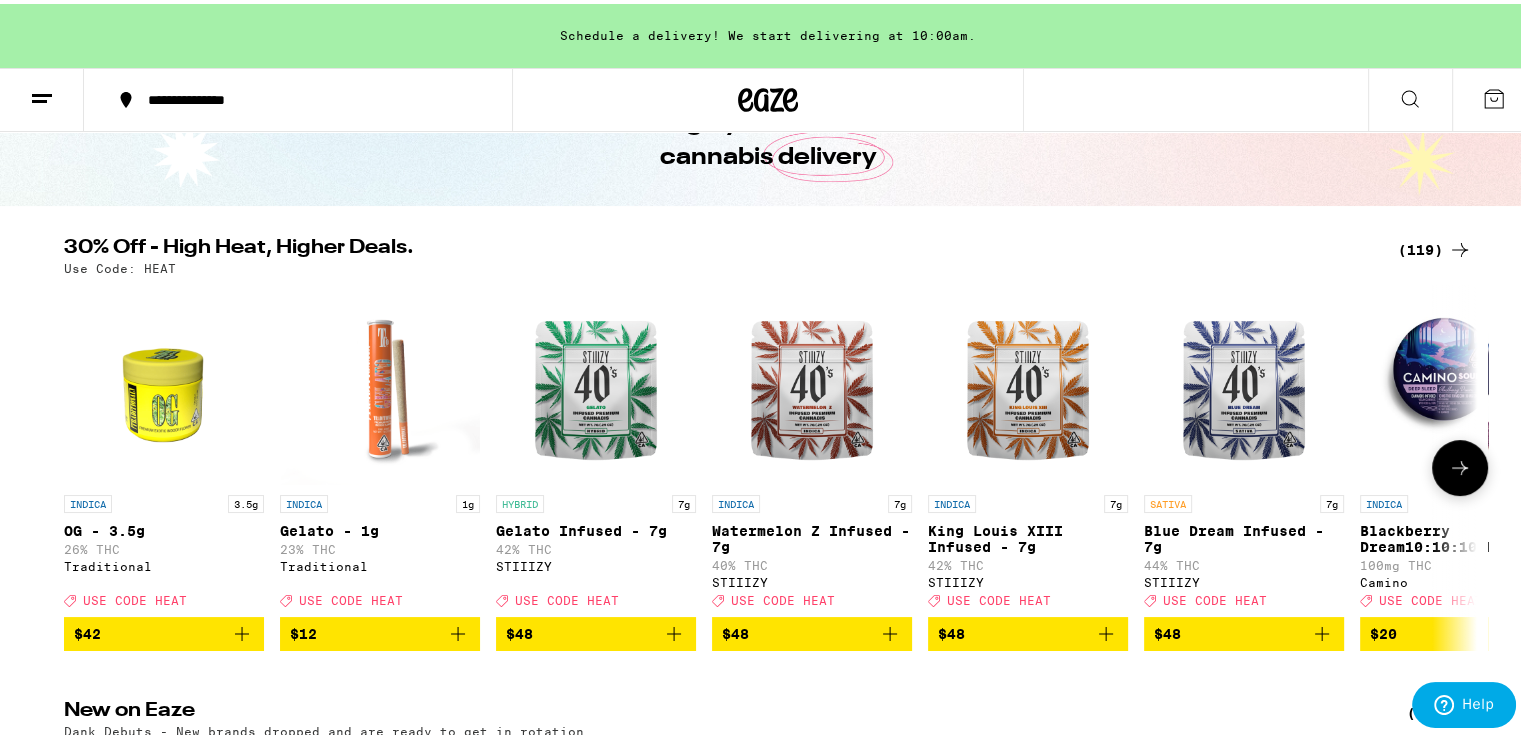 click 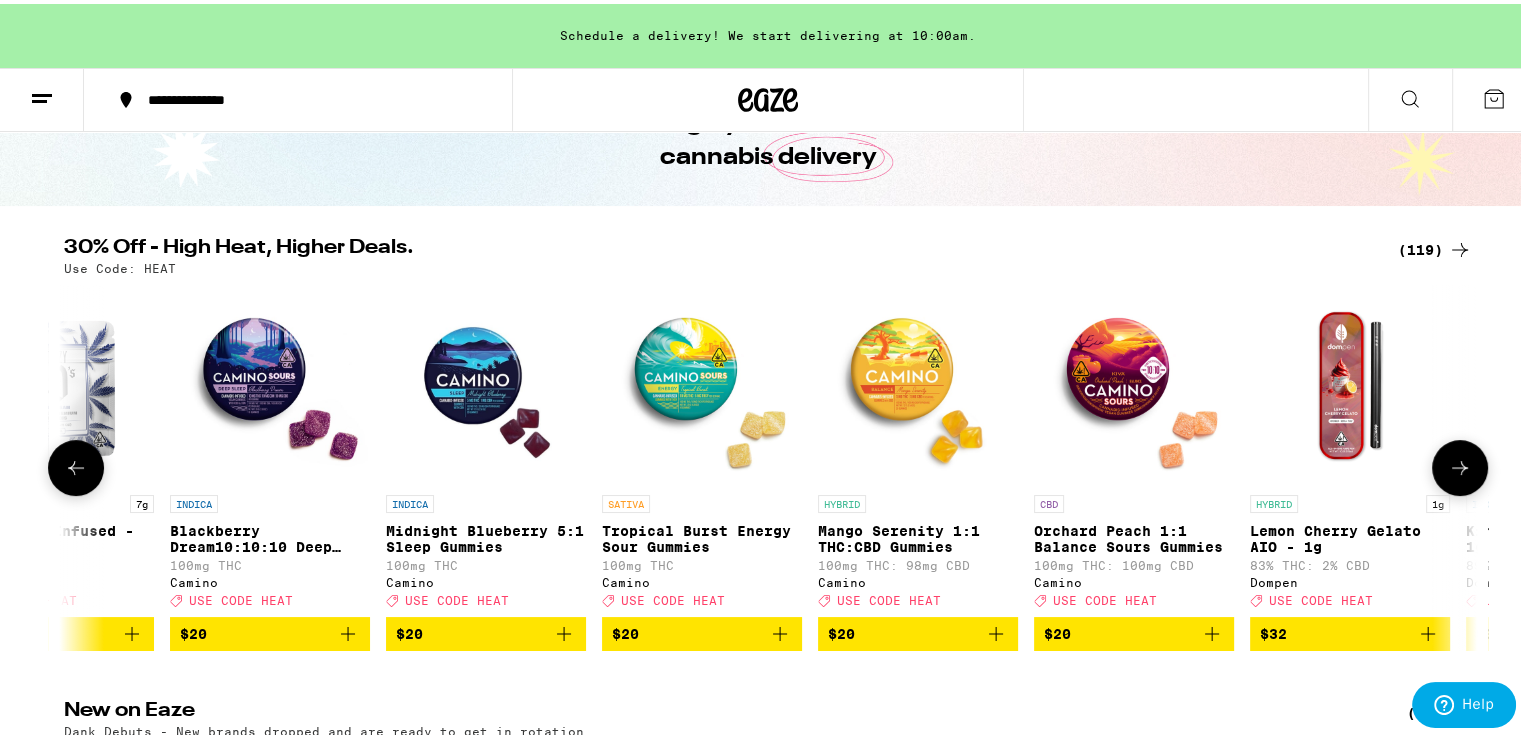 click at bounding box center [1460, 464] 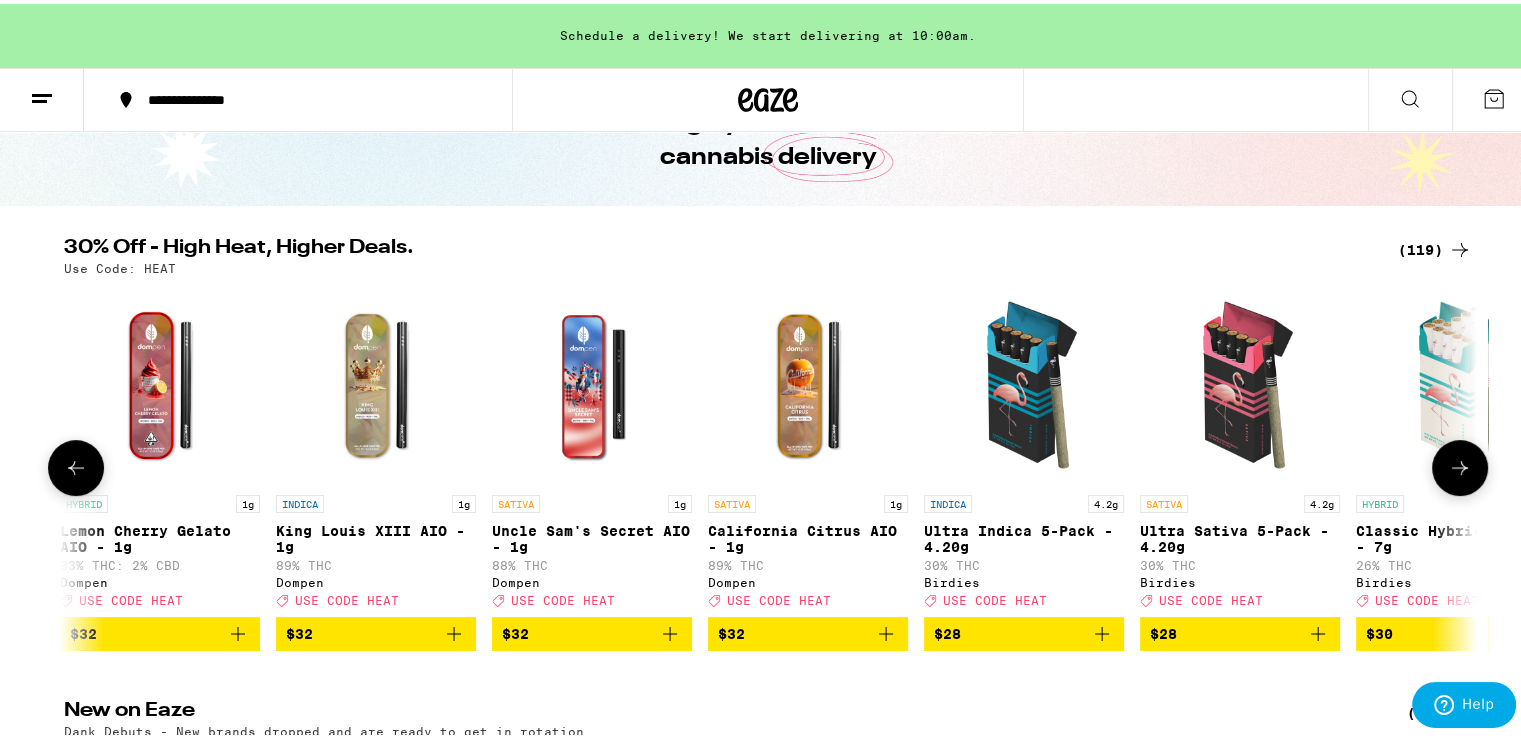 click at bounding box center [1460, 464] 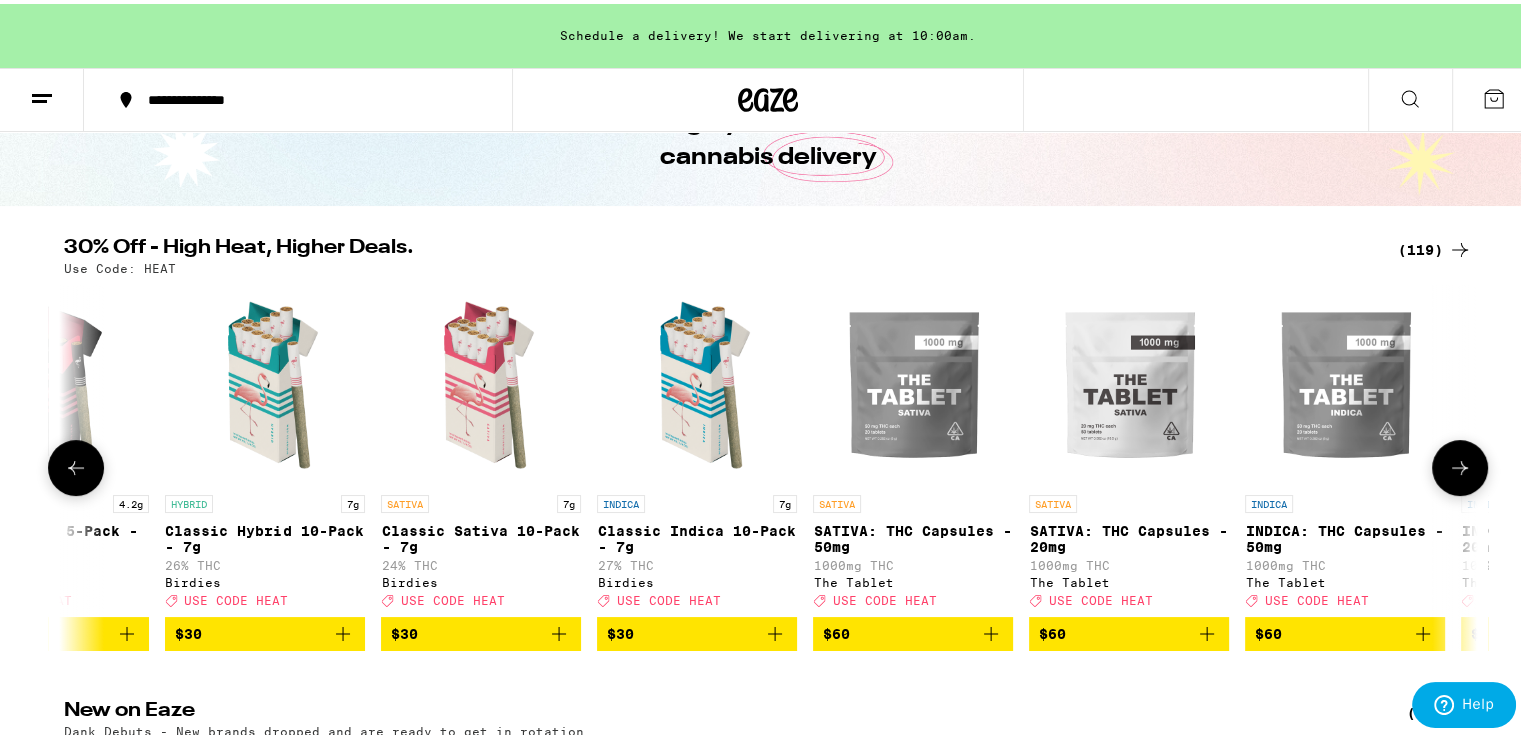 click at bounding box center [1460, 464] 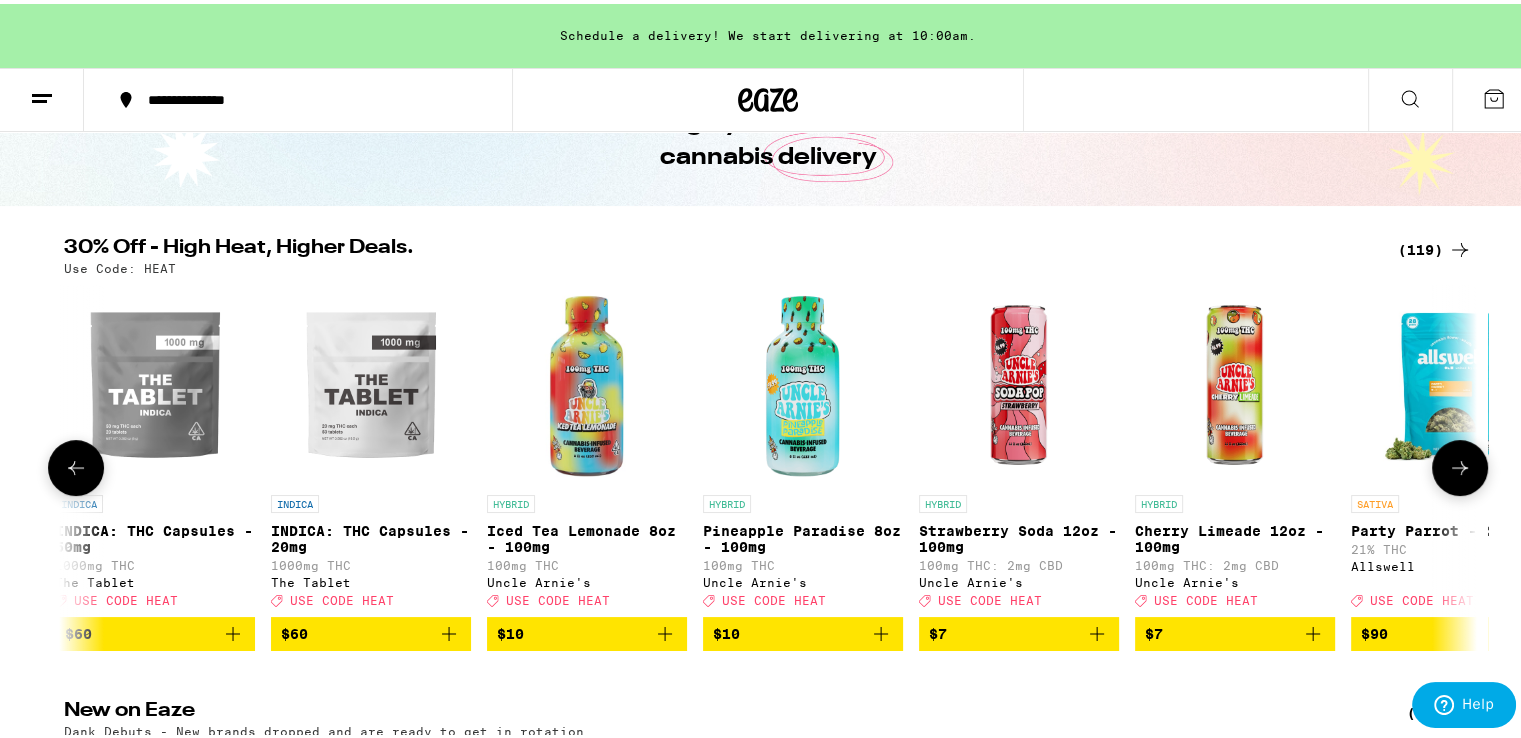 click at bounding box center [1460, 464] 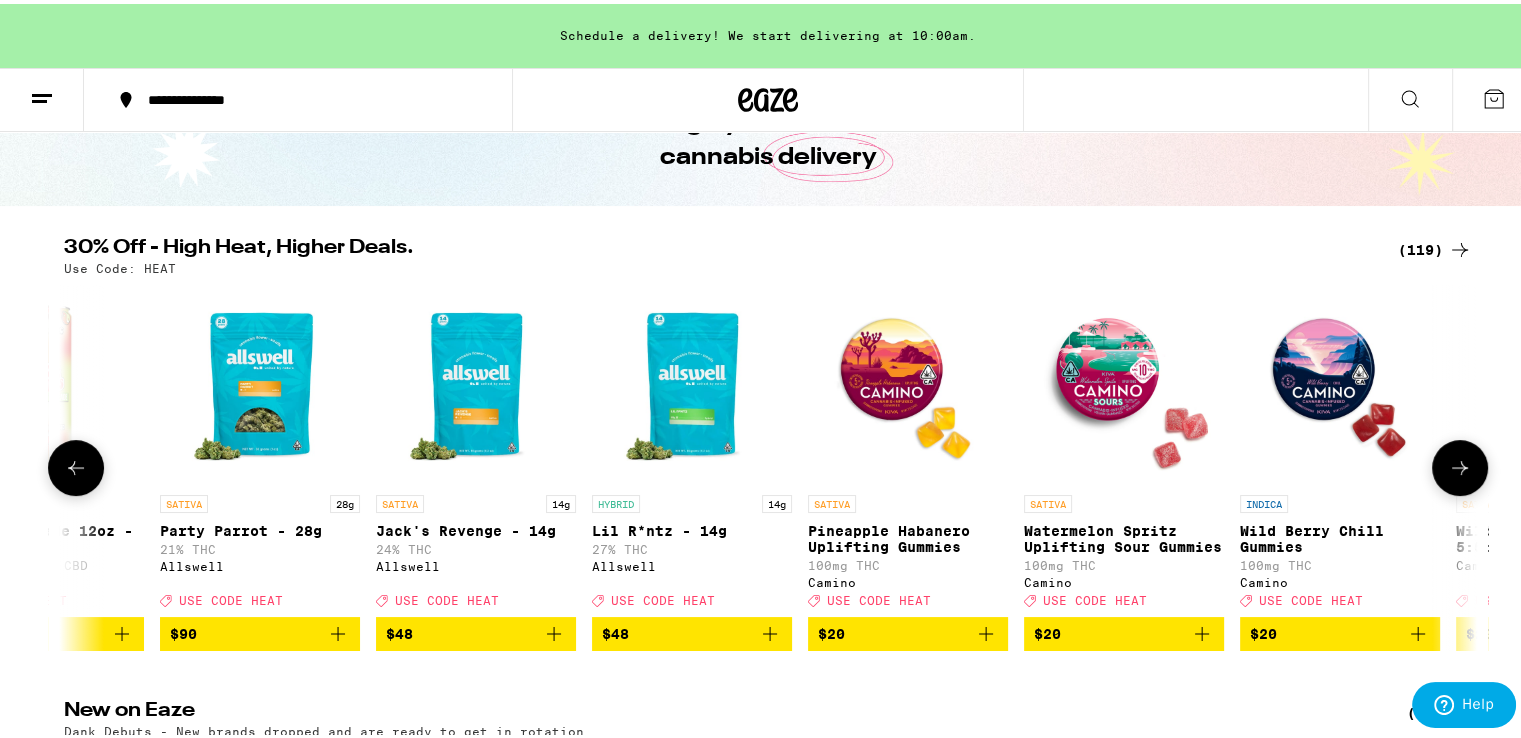 click at bounding box center [1460, 464] 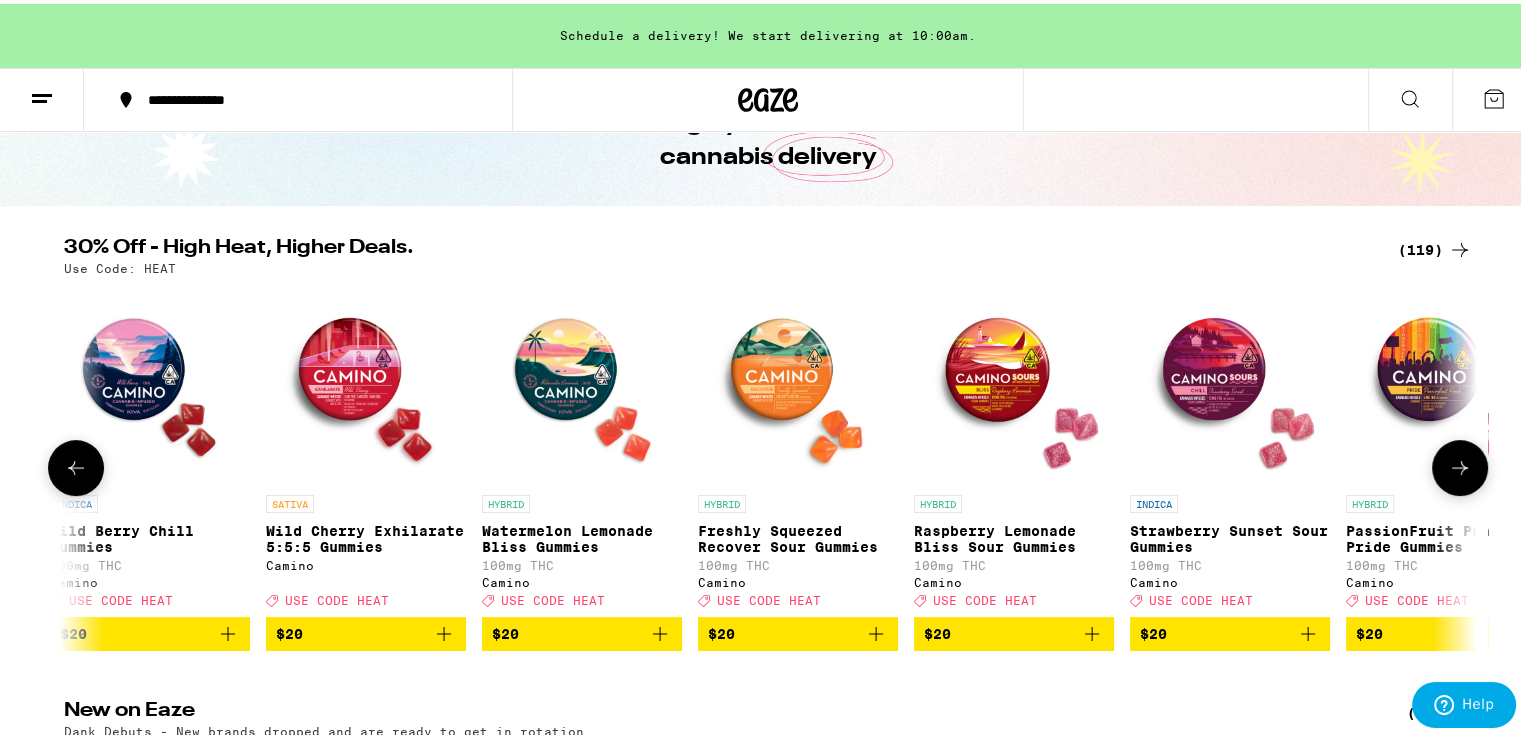 click at bounding box center [1460, 464] 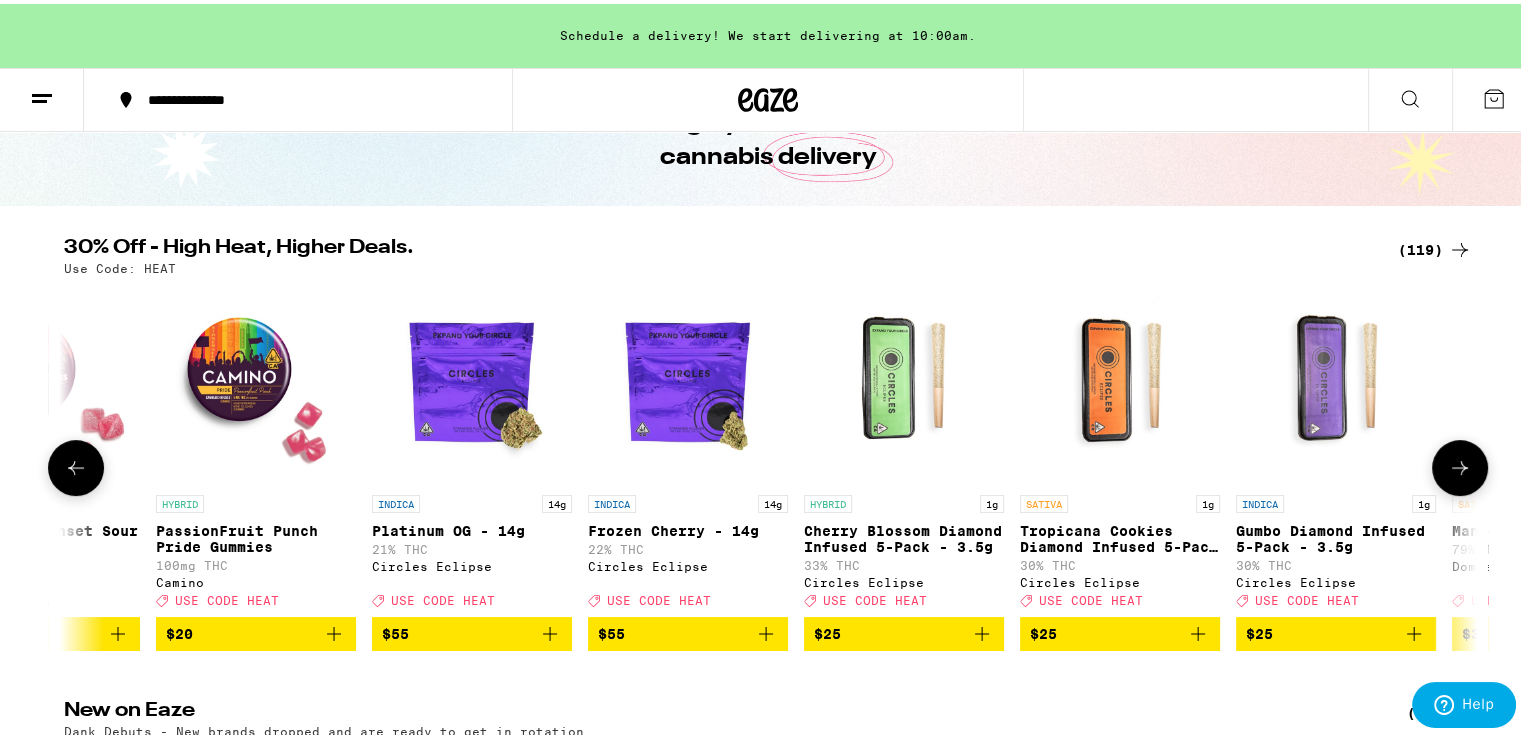 click at bounding box center [1460, 464] 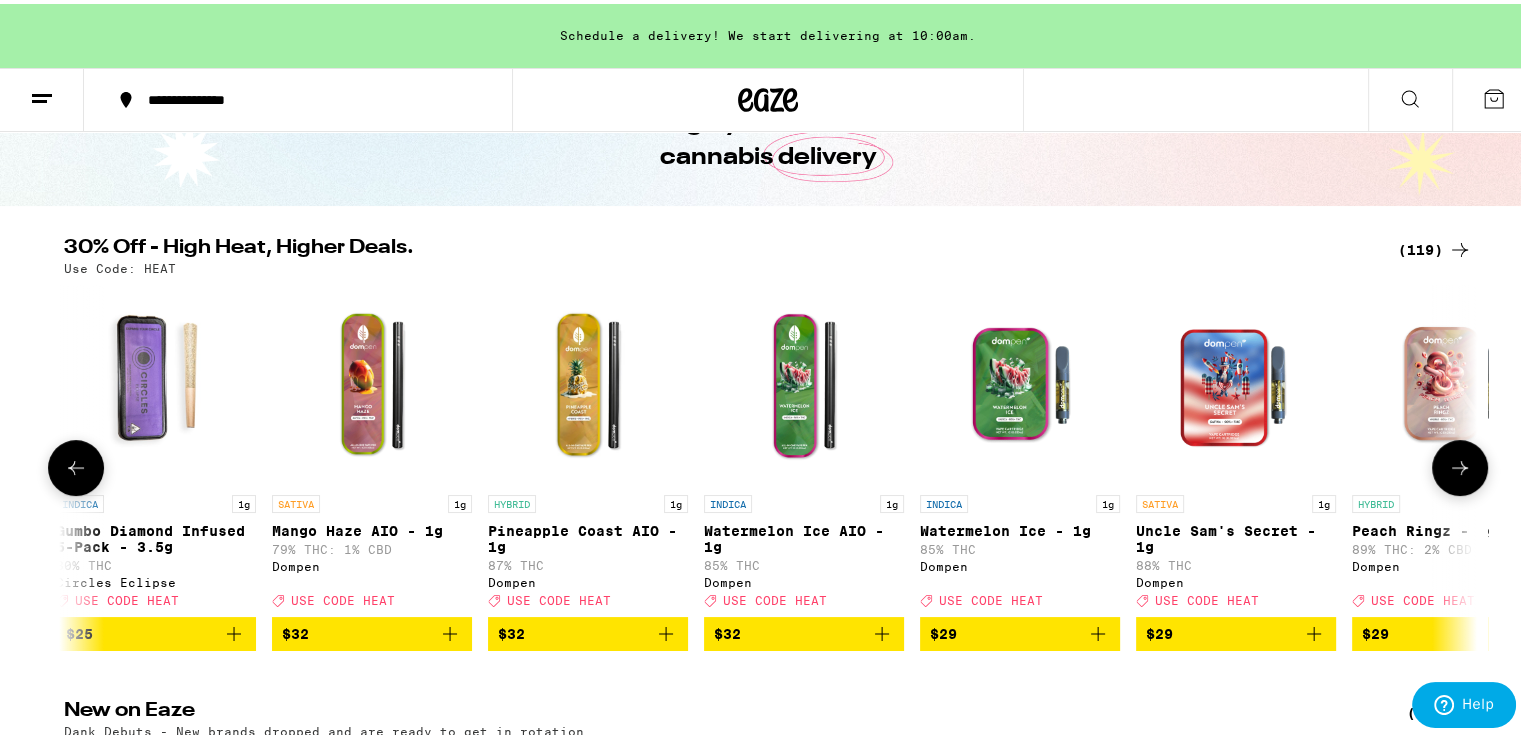 click at bounding box center [1460, 464] 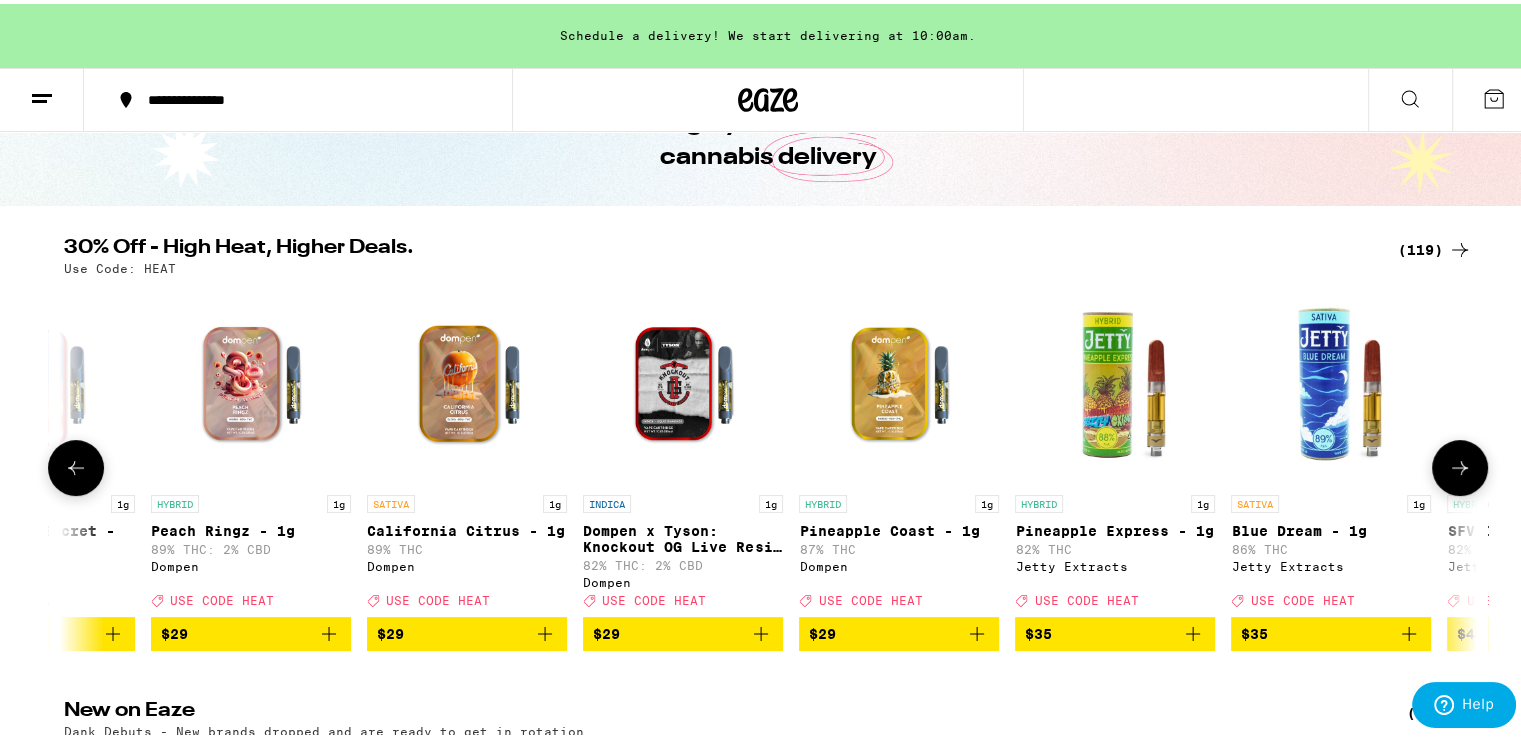 click at bounding box center [1460, 464] 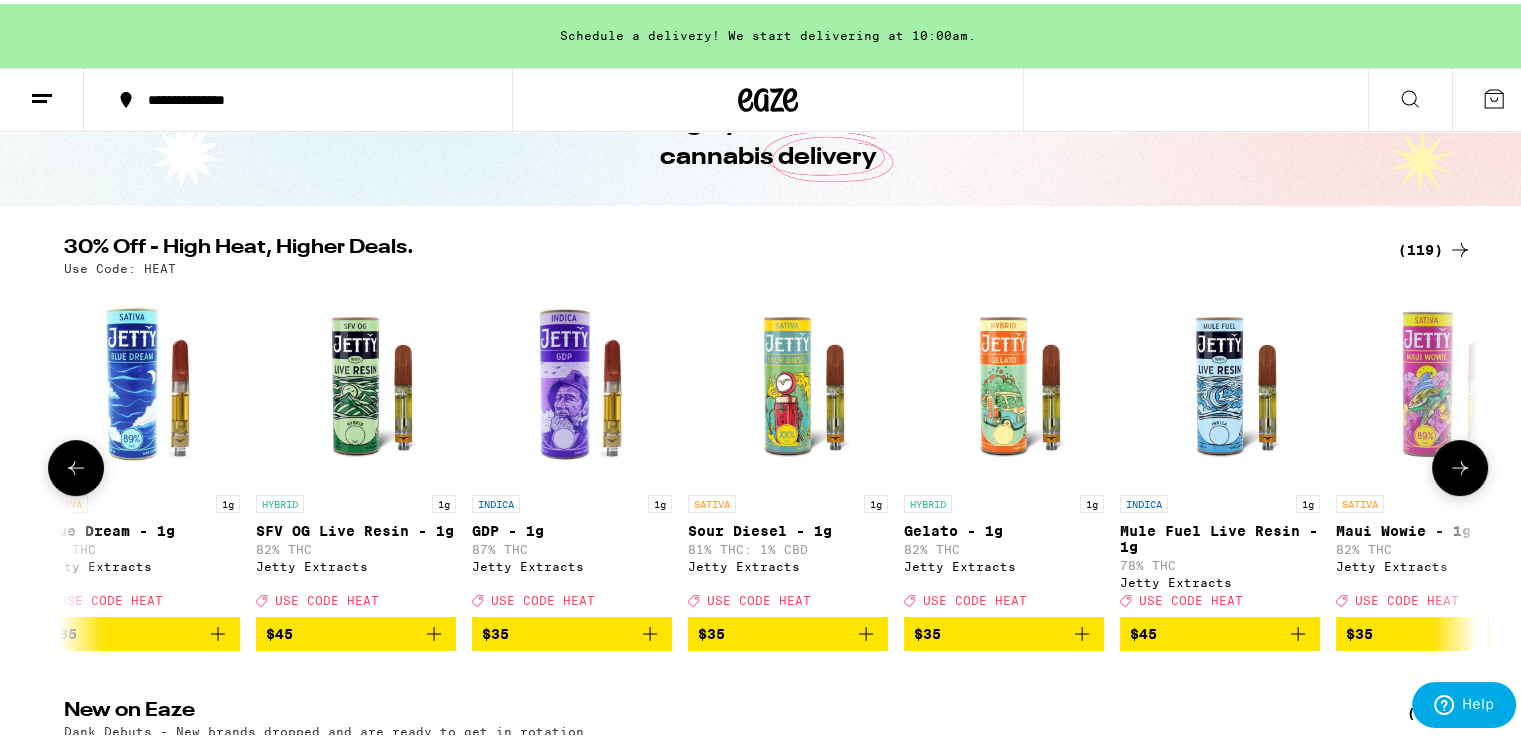 click at bounding box center (1460, 464) 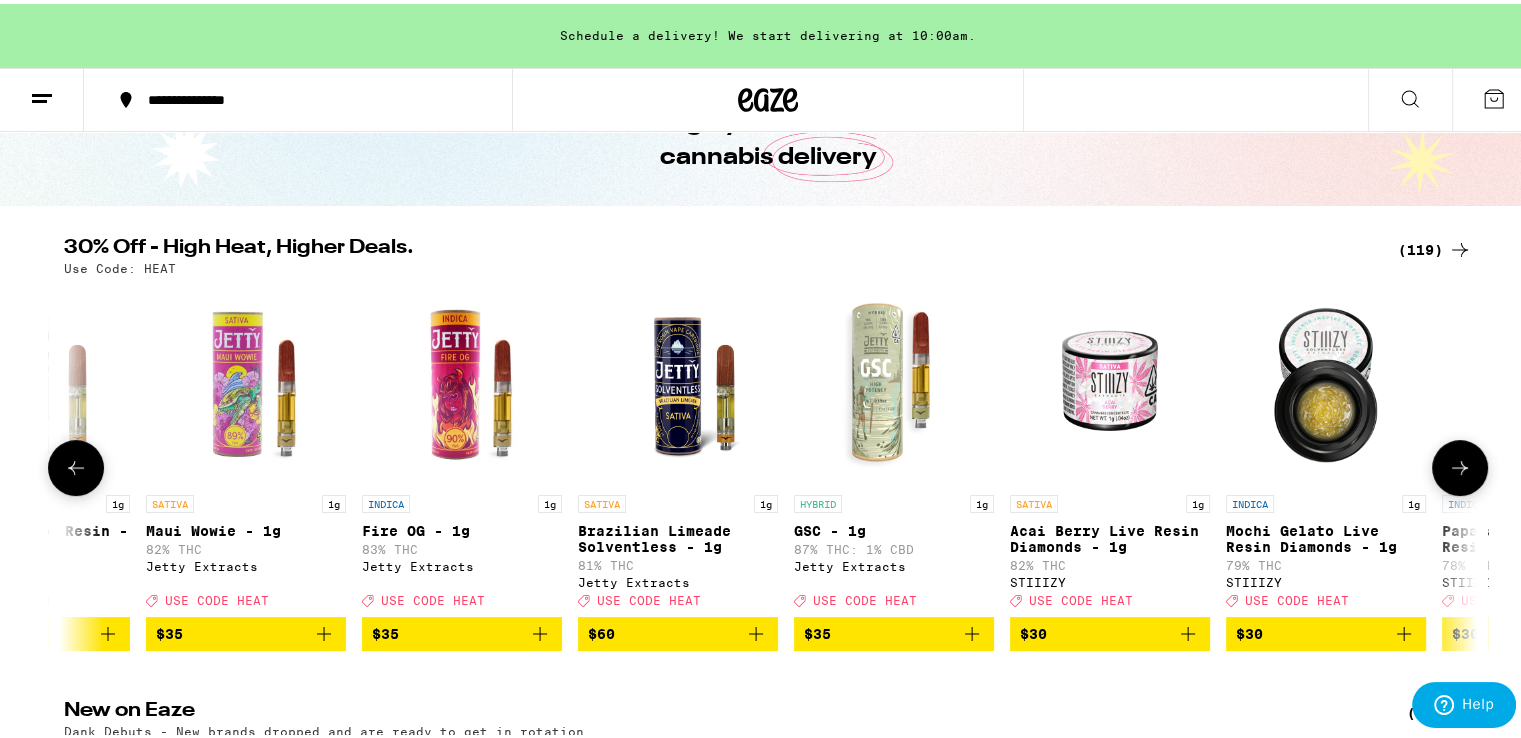 click at bounding box center [1460, 464] 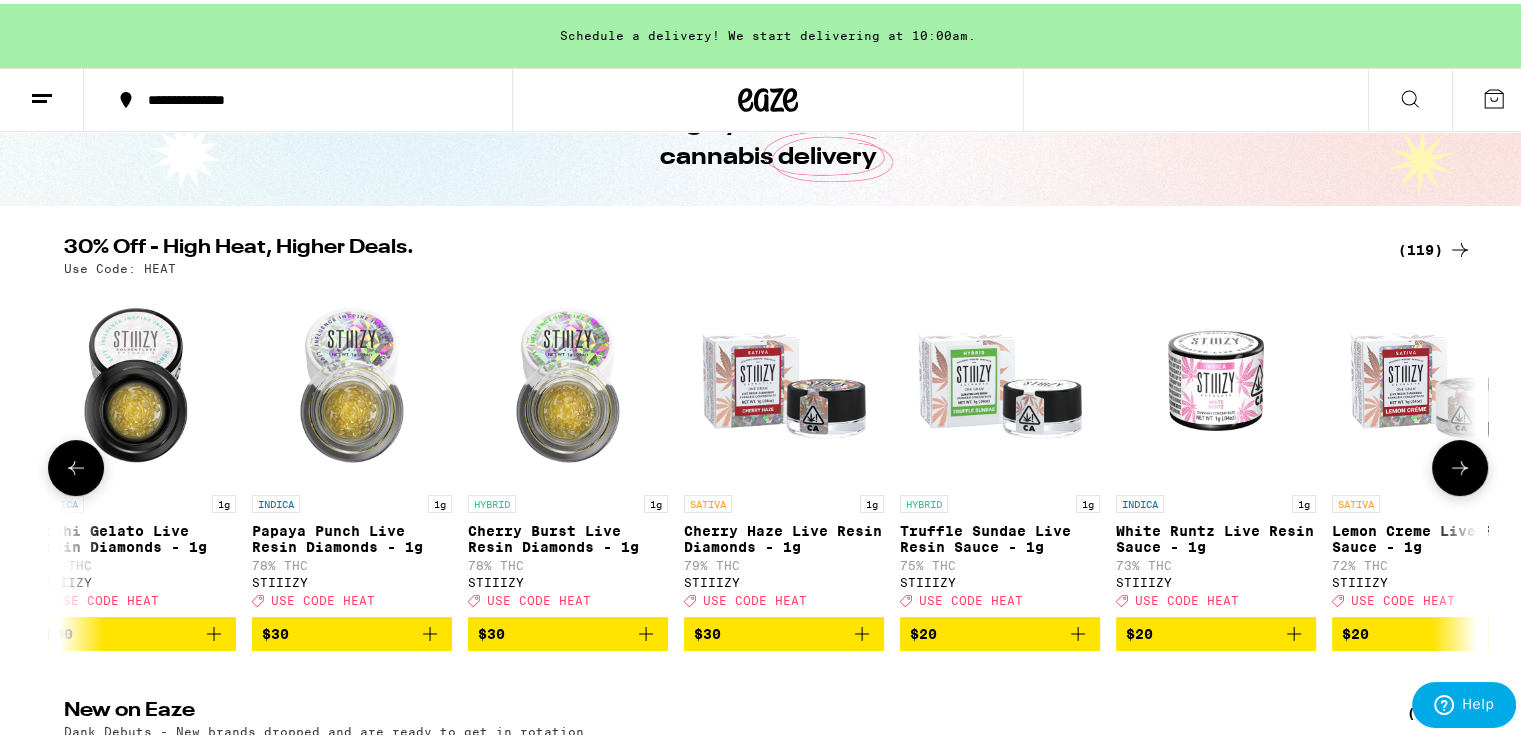 click at bounding box center [1460, 464] 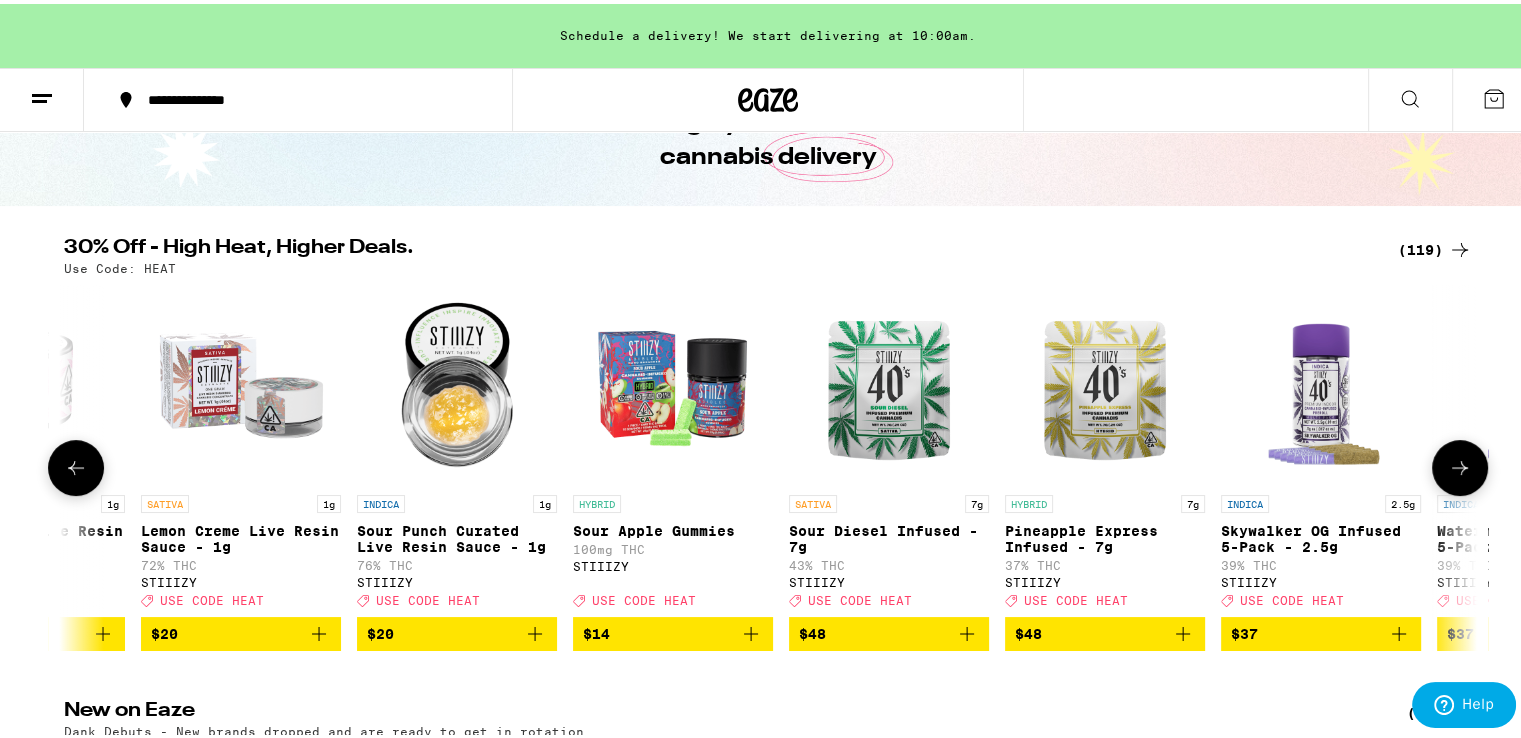 click at bounding box center (1460, 464) 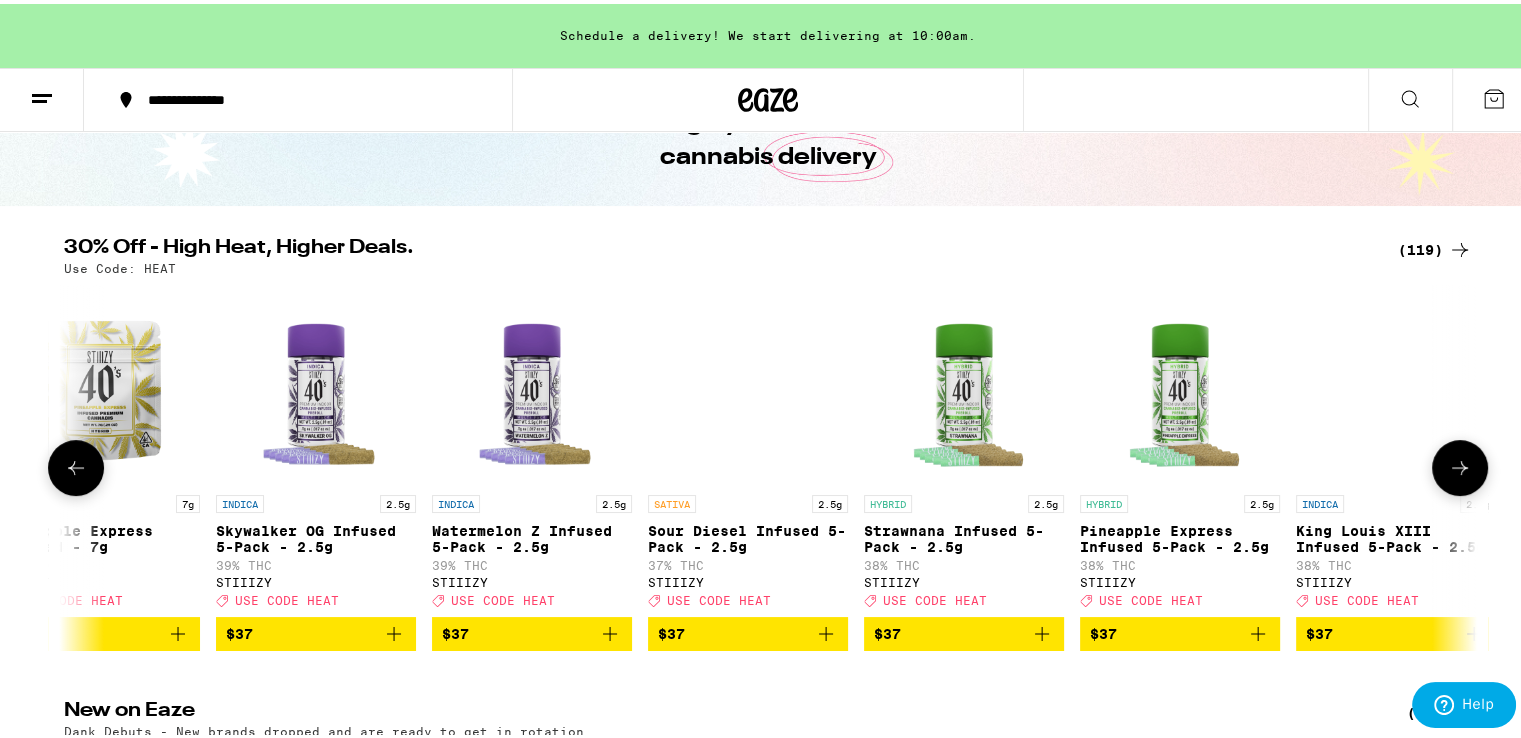 scroll, scrollTop: 0, scrollLeft: 16665, axis: horizontal 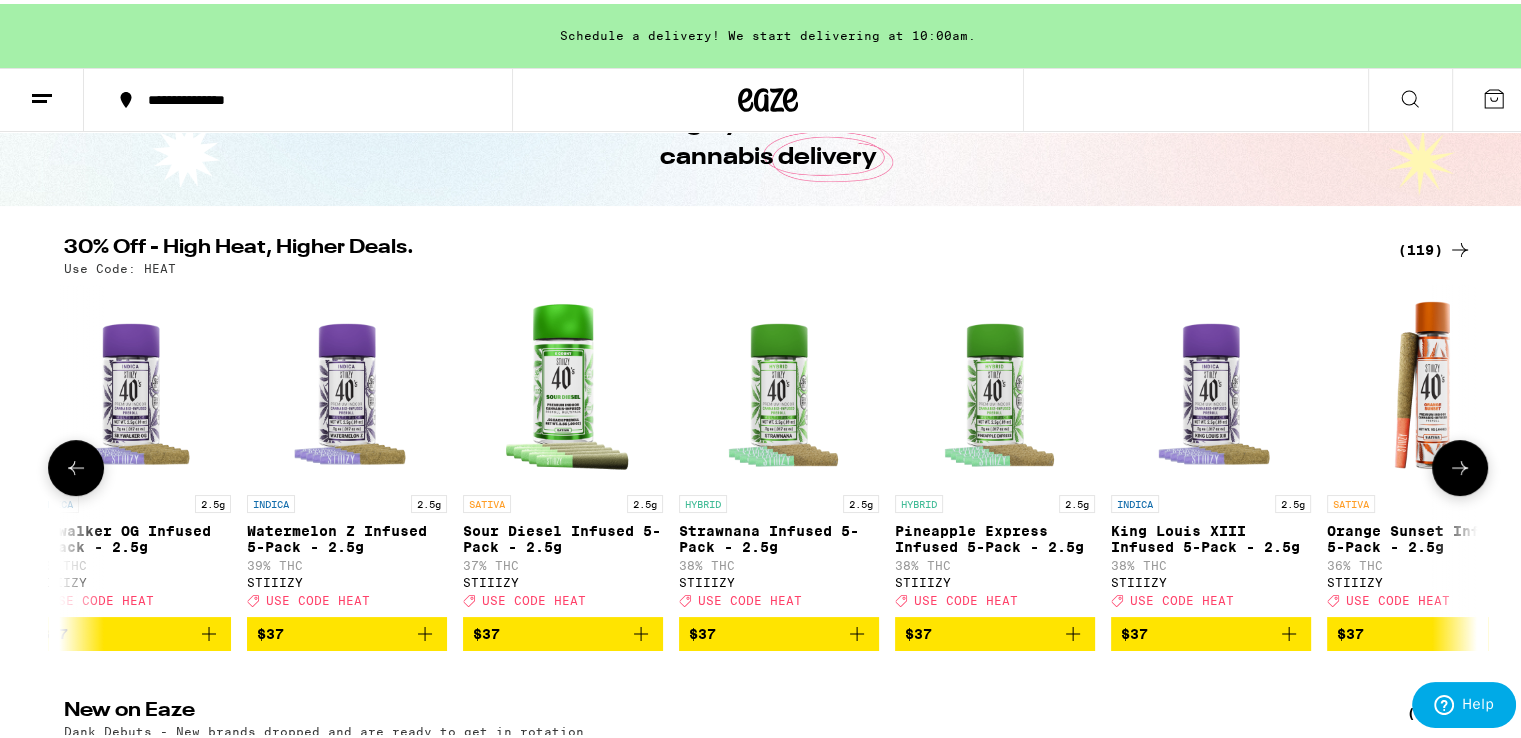 click at bounding box center (1460, 464) 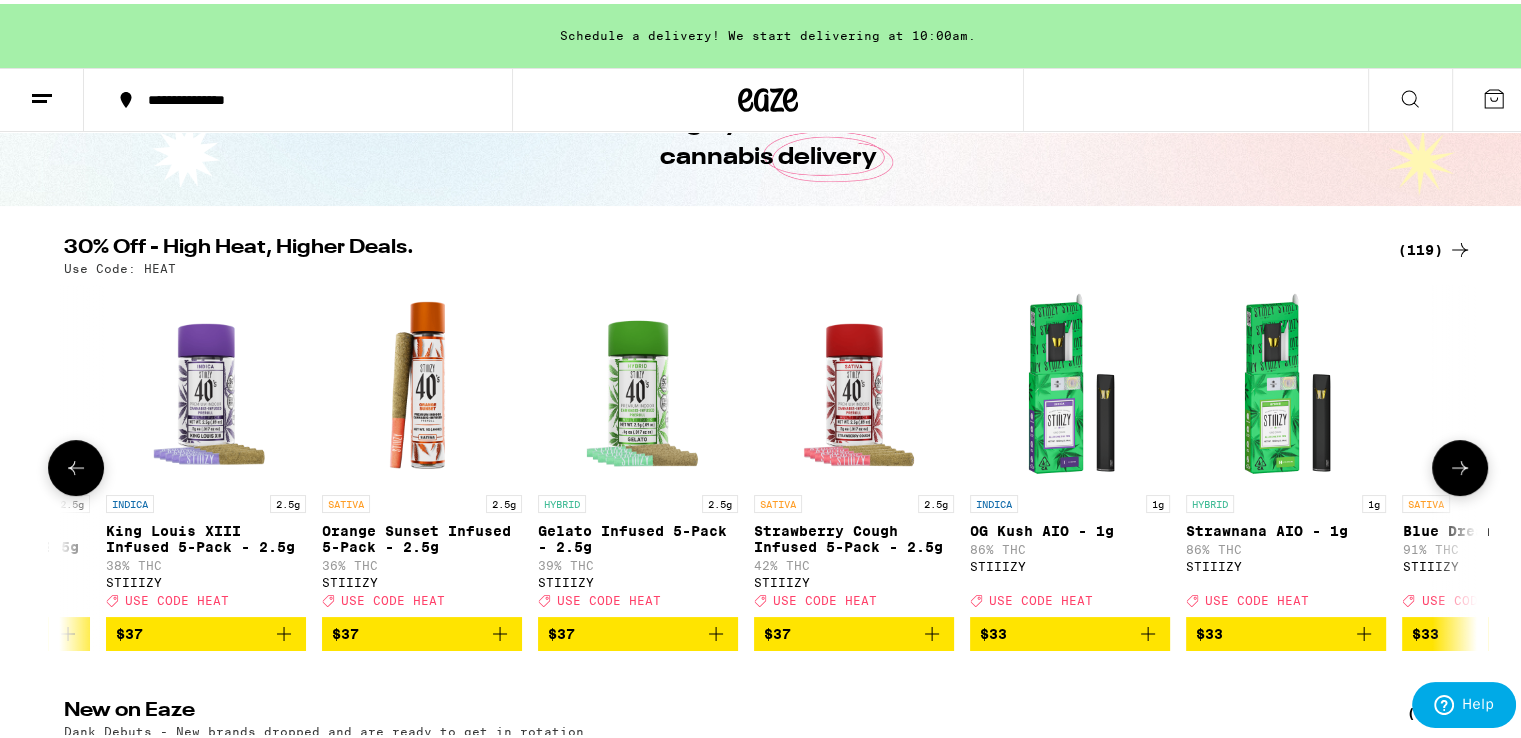 scroll, scrollTop: 0, scrollLeft: 17856, axis: horizontal 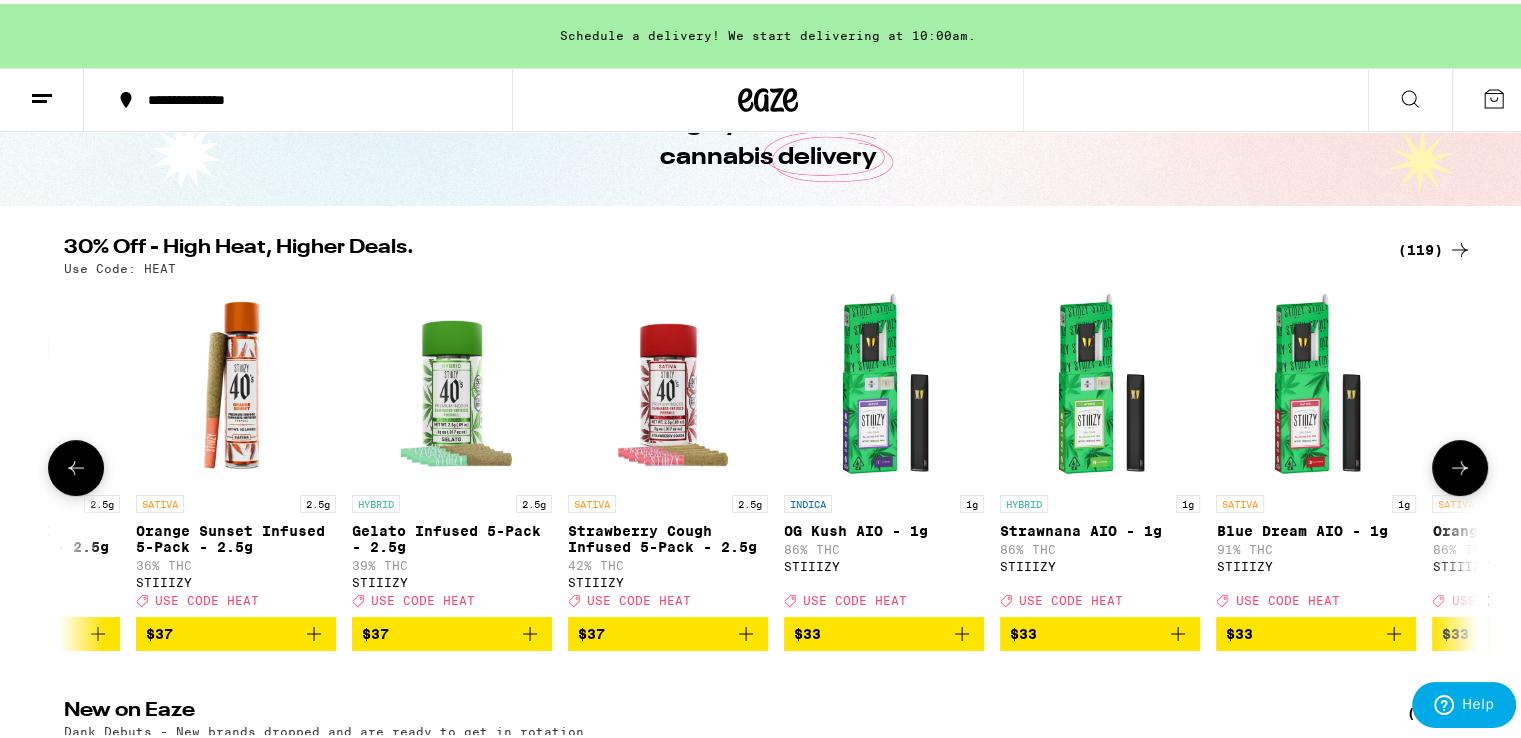 click at bounding box center (1460, 464) 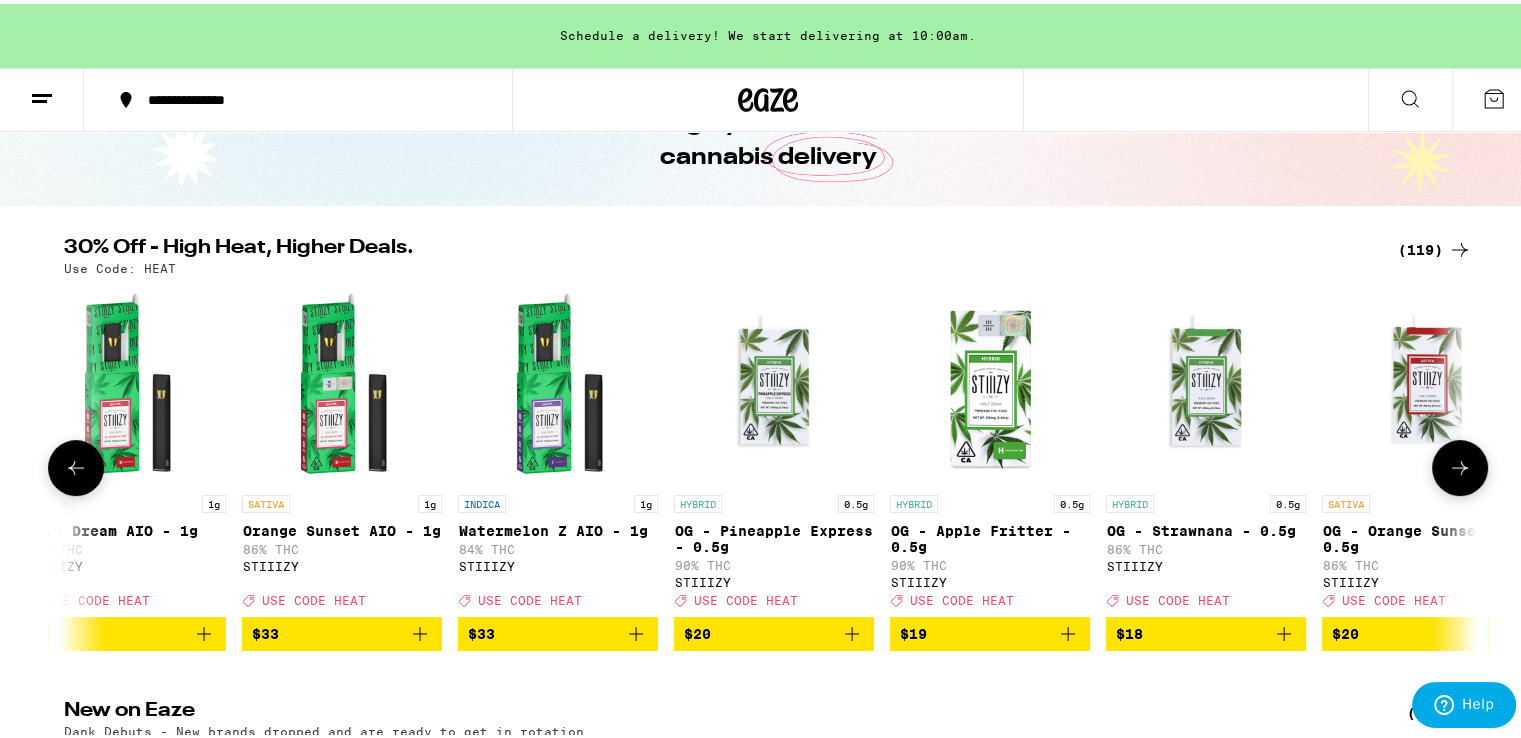 click at bounding box center (1460, 464) 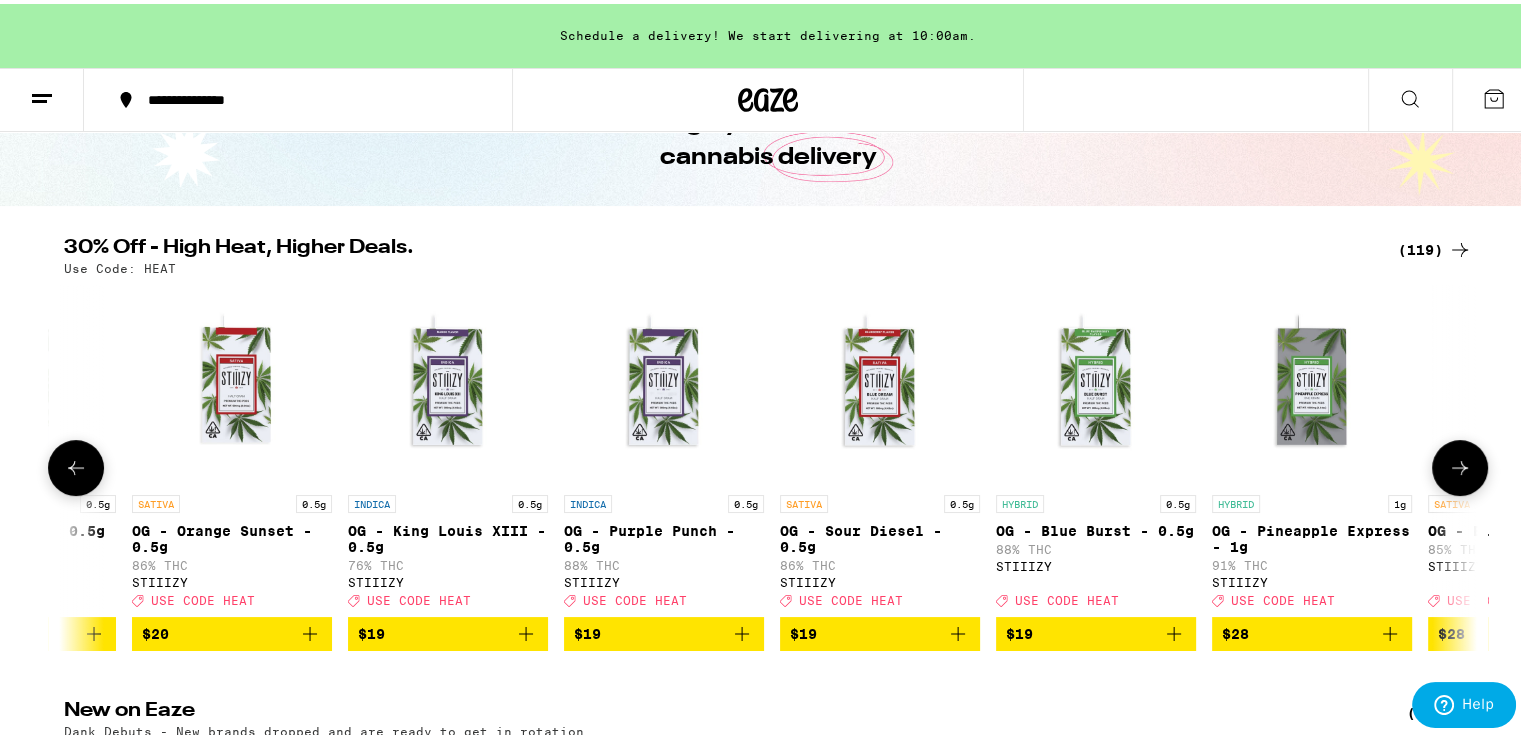 click at bounding box center [1460, 464] 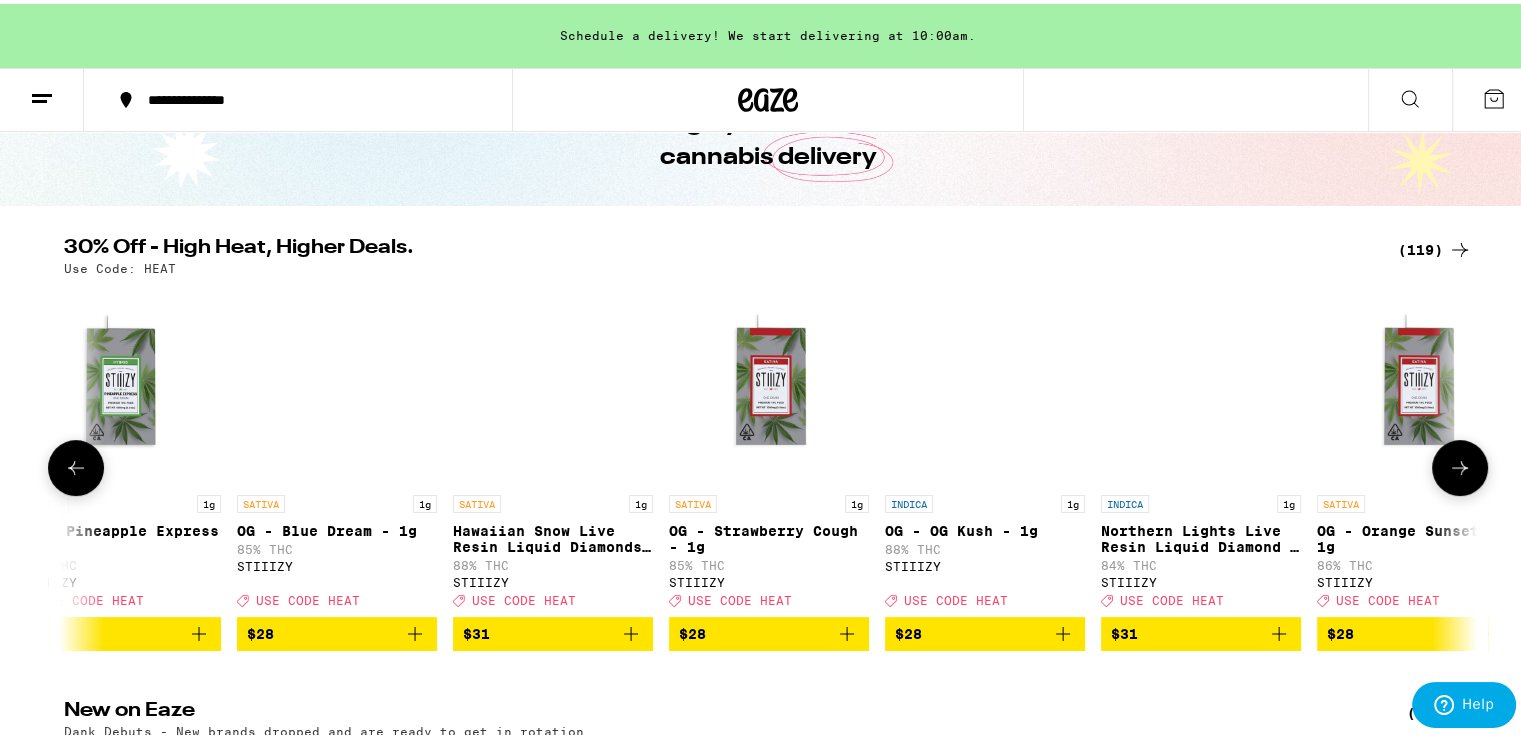 click at bounding box center [1460, 464] 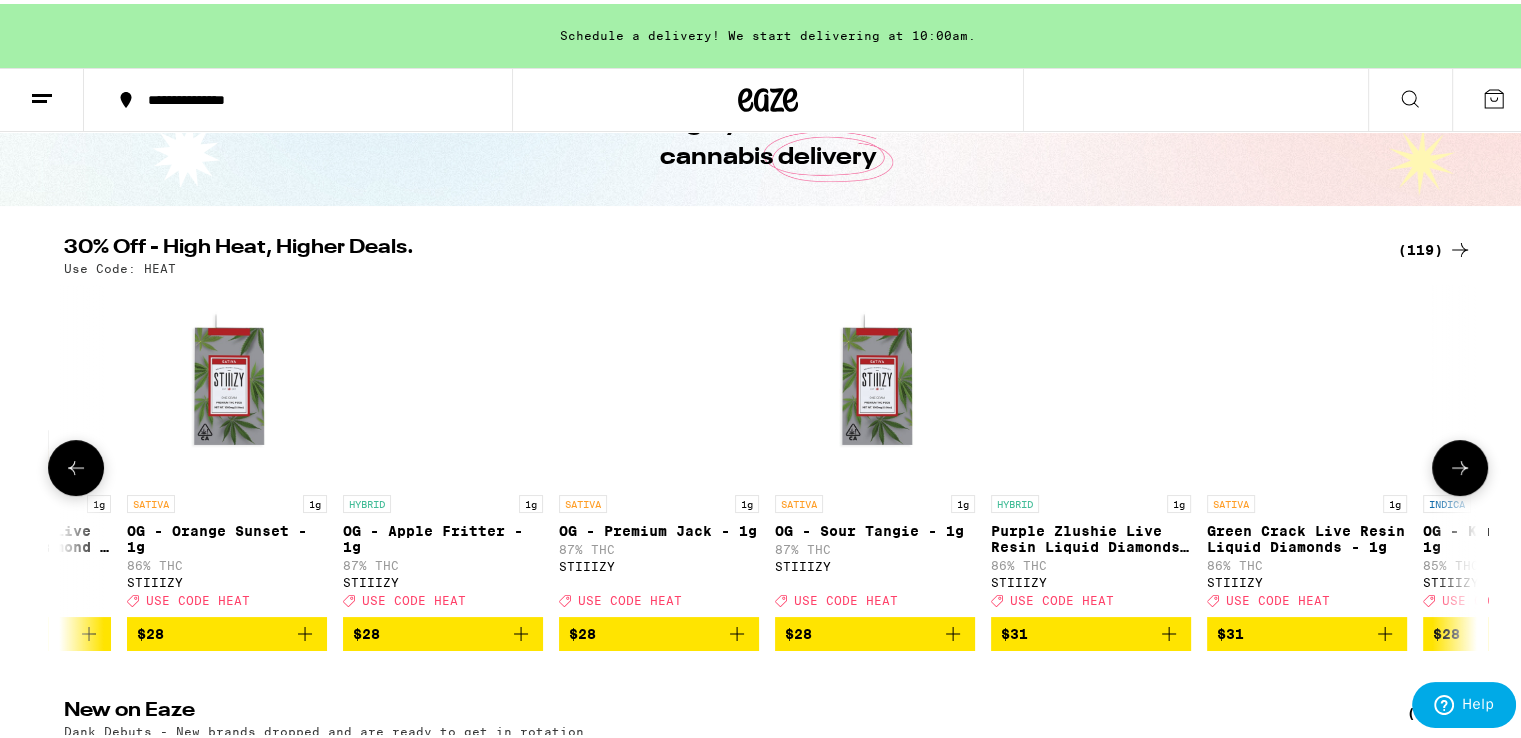 click at bounding box center (1460, 464) 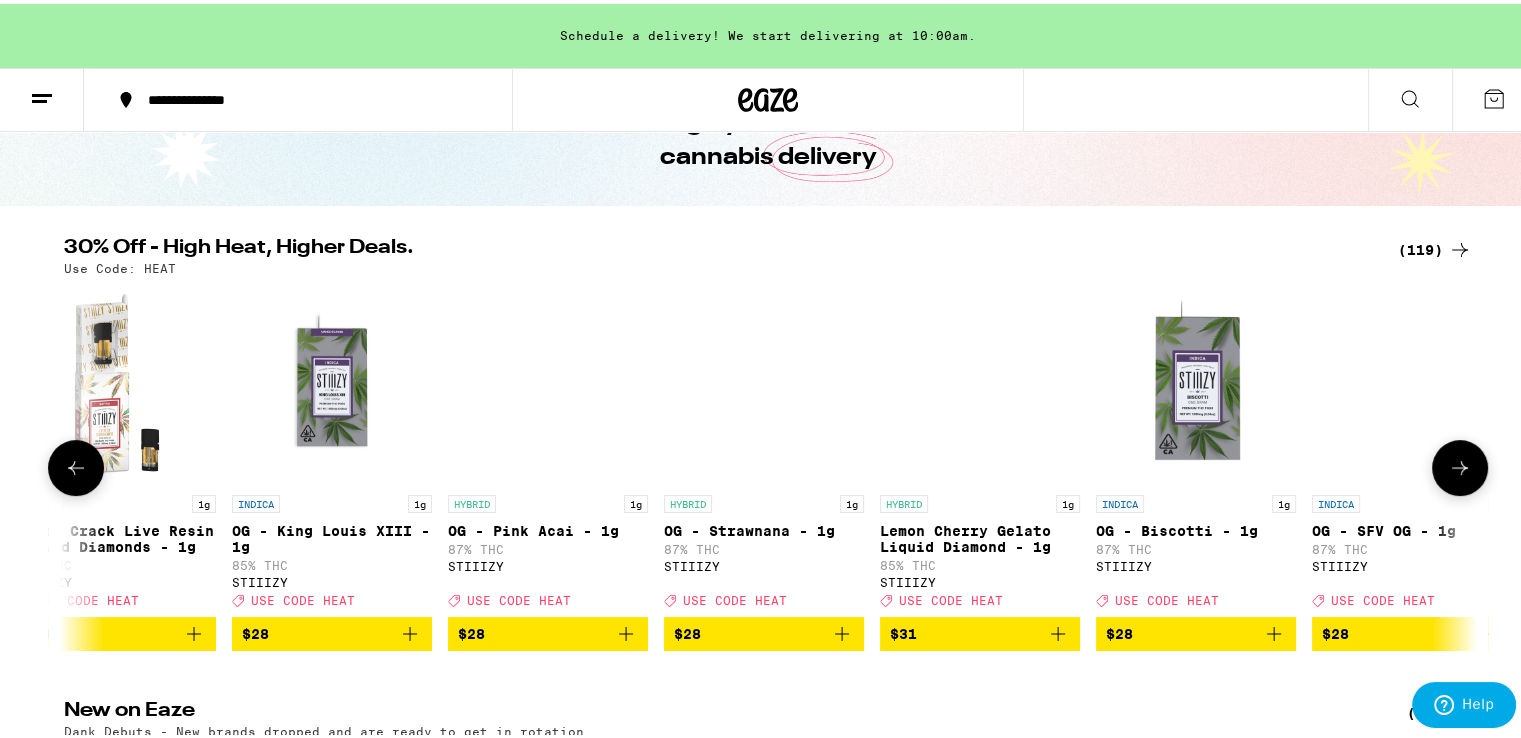 click at bounding box center [1460, 464] 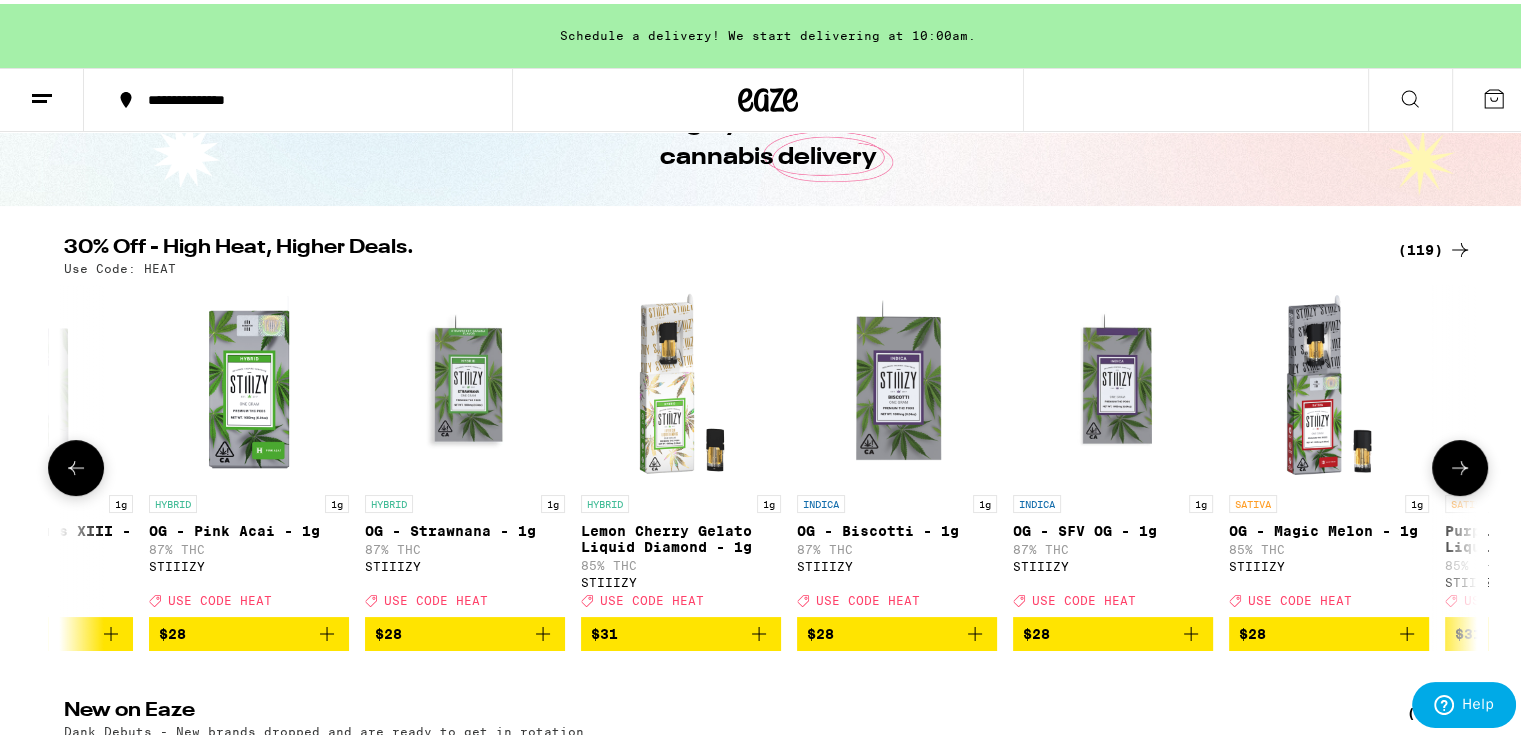scroll, scrollTop: 0, scrollLeft: 24296, axis: horizontal 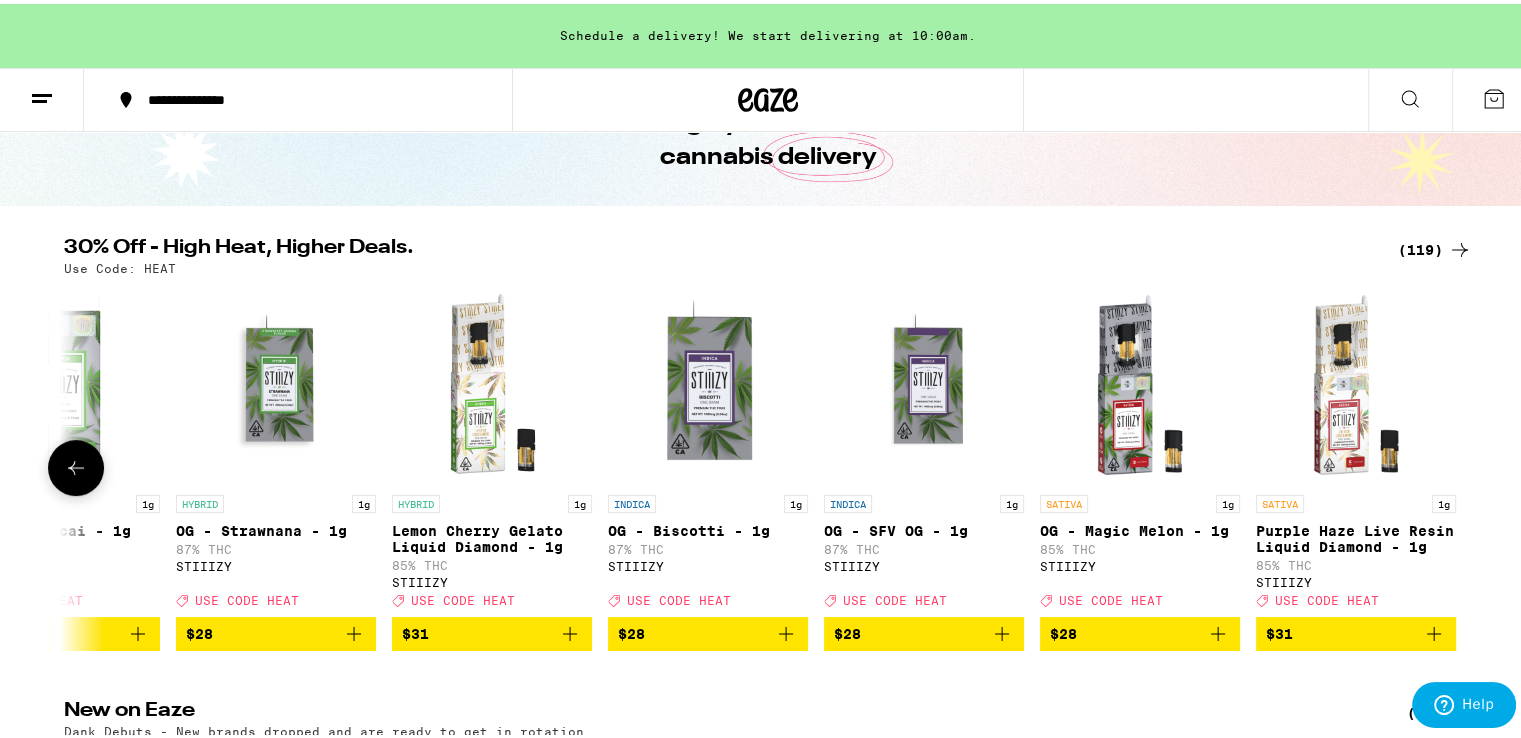 click at bounding box center (1460, 464) 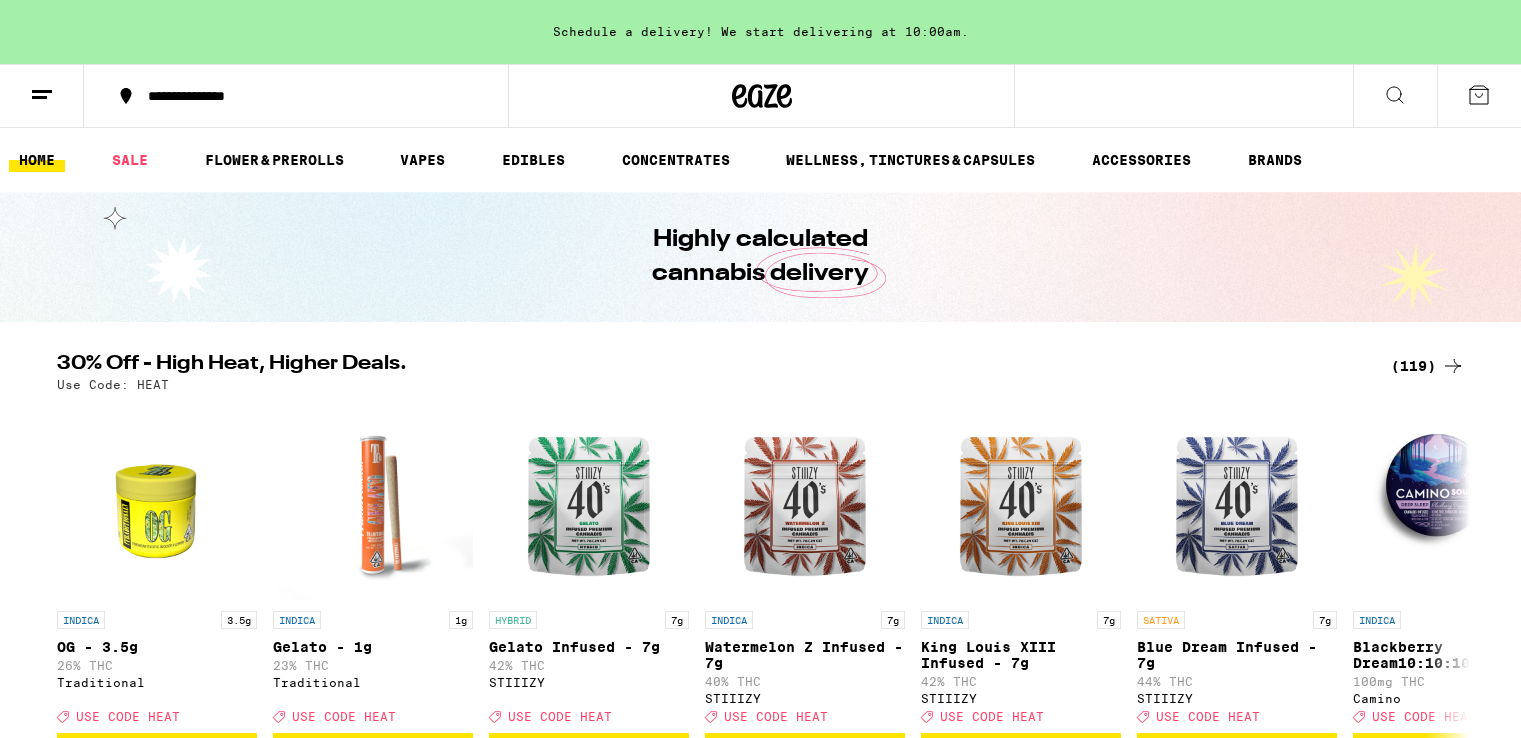scroll, scrollTop: 0, scrollLeft: 0, axis: both 